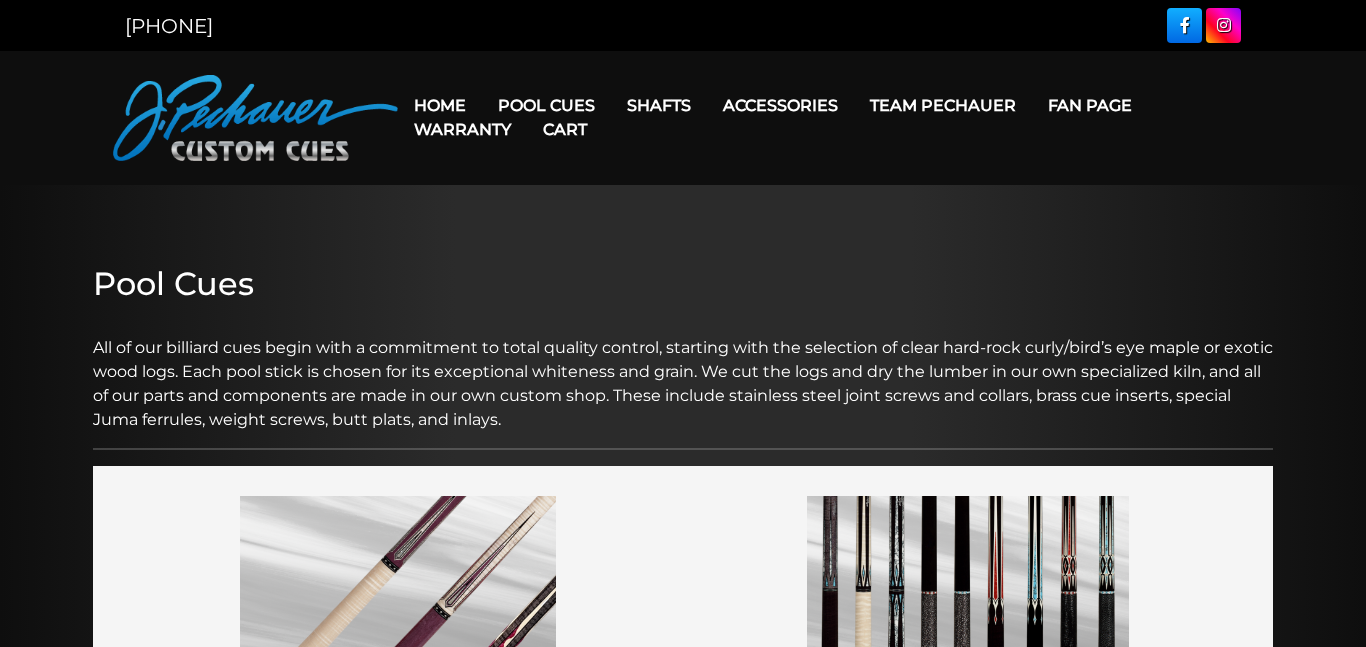 scroll, scrollTop: 0, scrollLeft: 0, axis: both 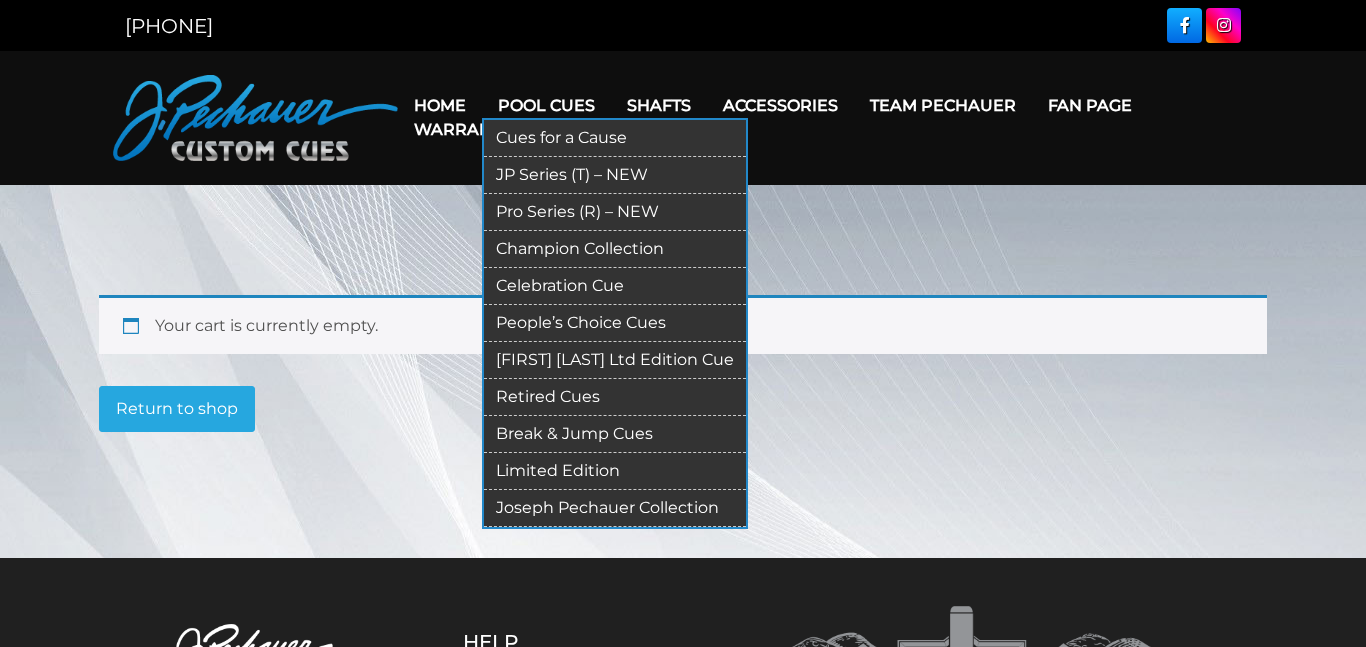 click on "Pool Cues" at bounding box center [546, 105] 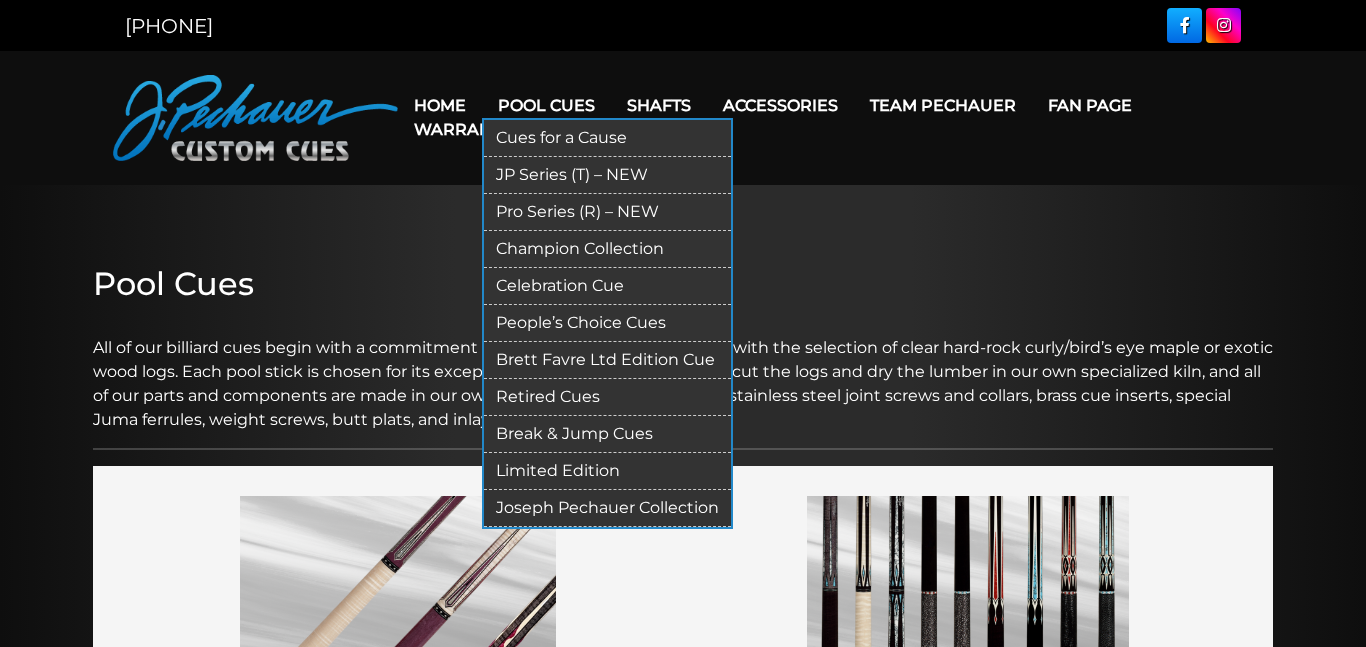 scroll, scrollTop: 0, scrollLeft: 0, axis: both 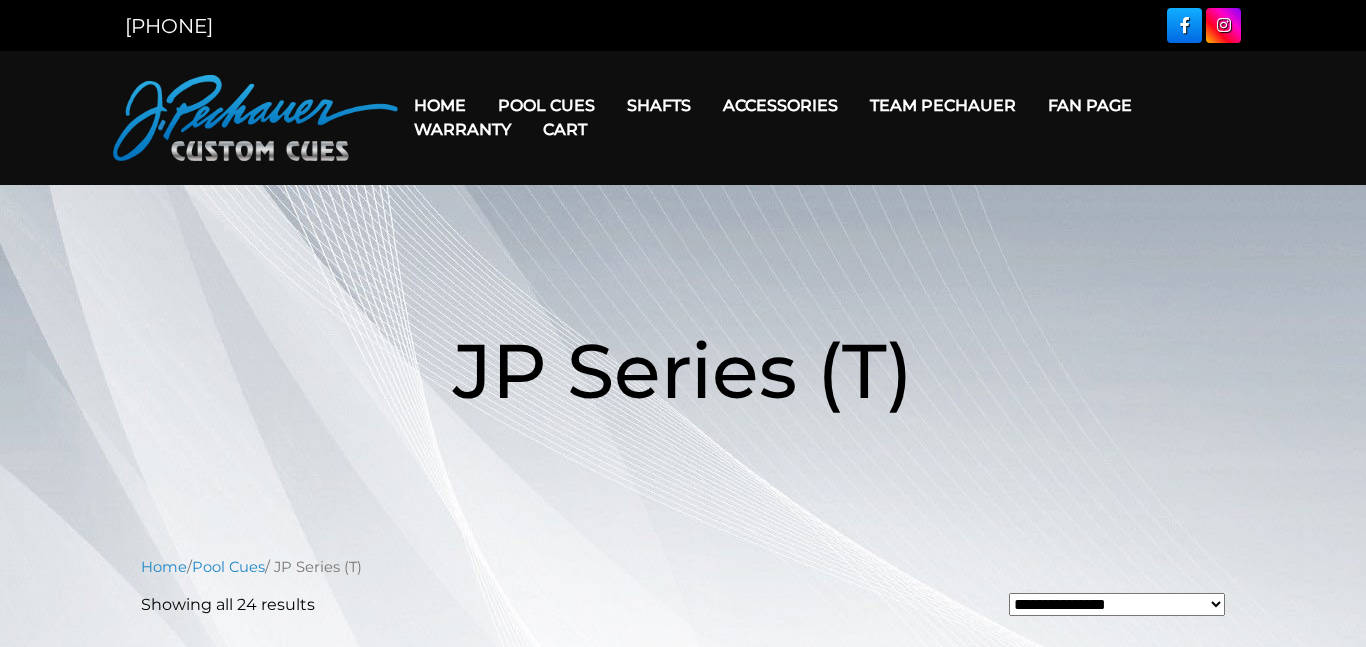 click on "Cart" at bounding box center [565, 129] 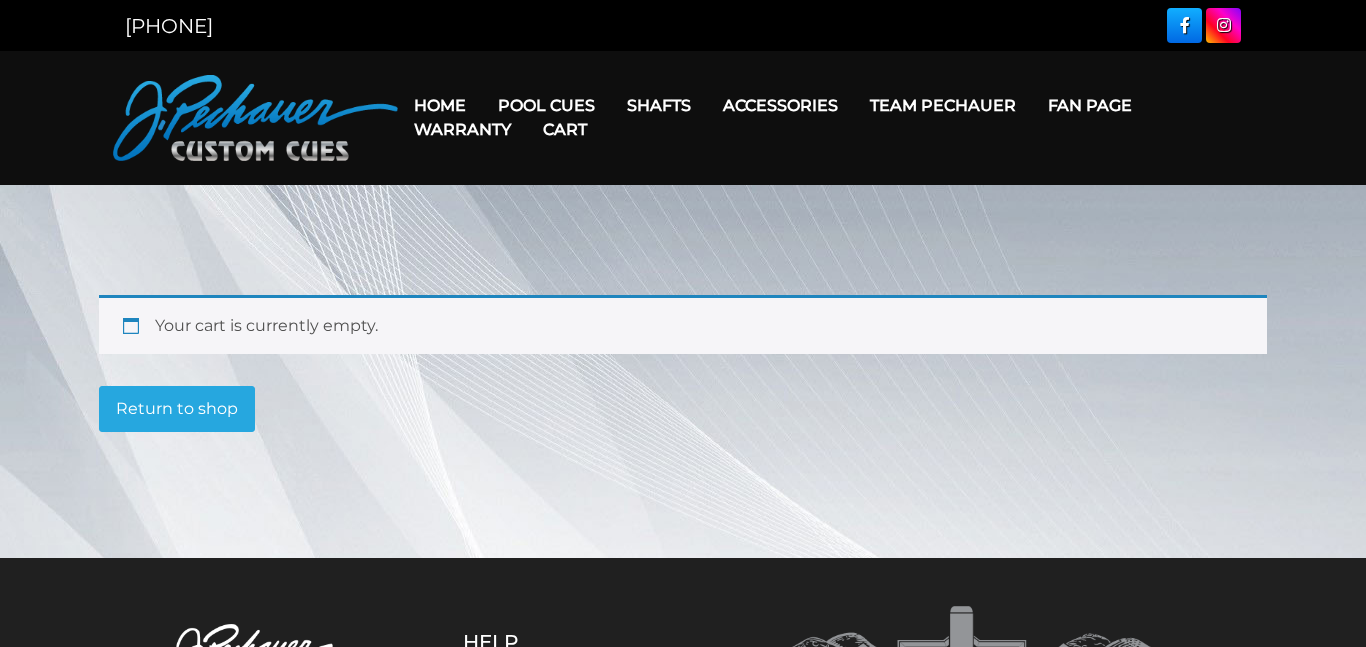 scroll, scrollTop: 0, scrollLeft: 0, axis: both 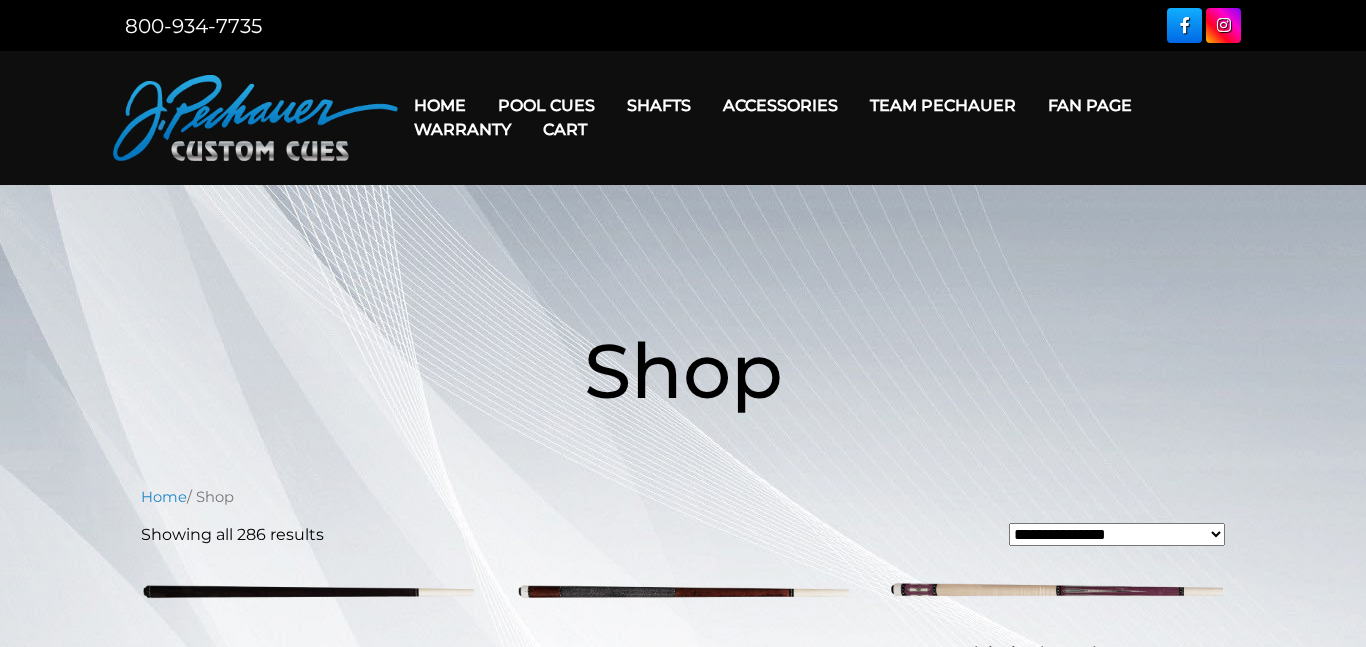 click on "Warranty" at bounding box center (462, 129) 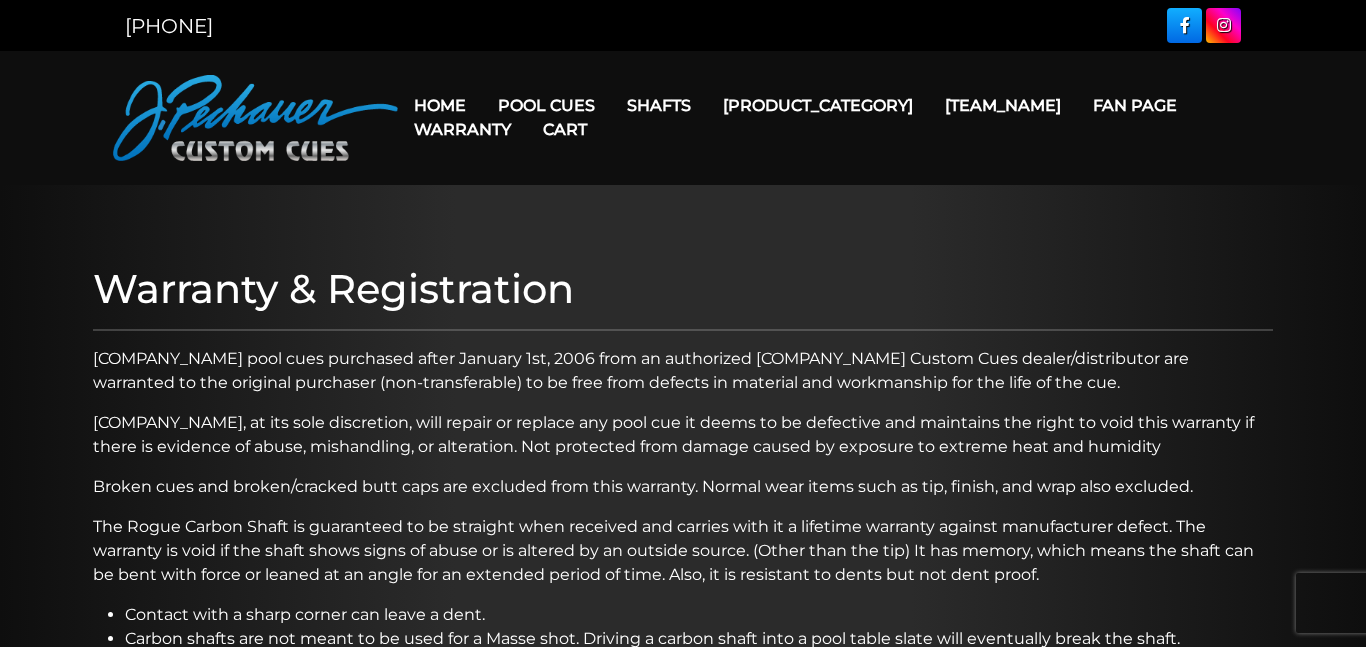 scroll, scrollTop: 0, scrollLeft: 0, axis: both 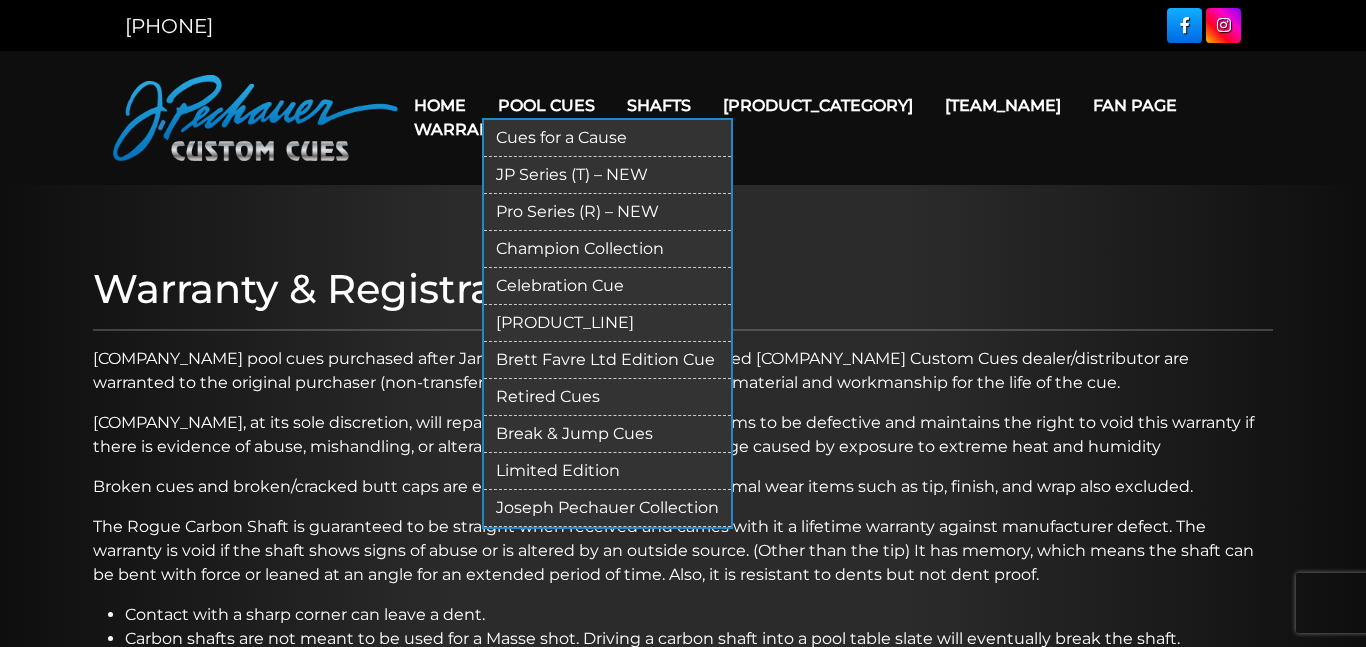 click on "Pro Series (R) – NEW" at bounding box center (607, 212) 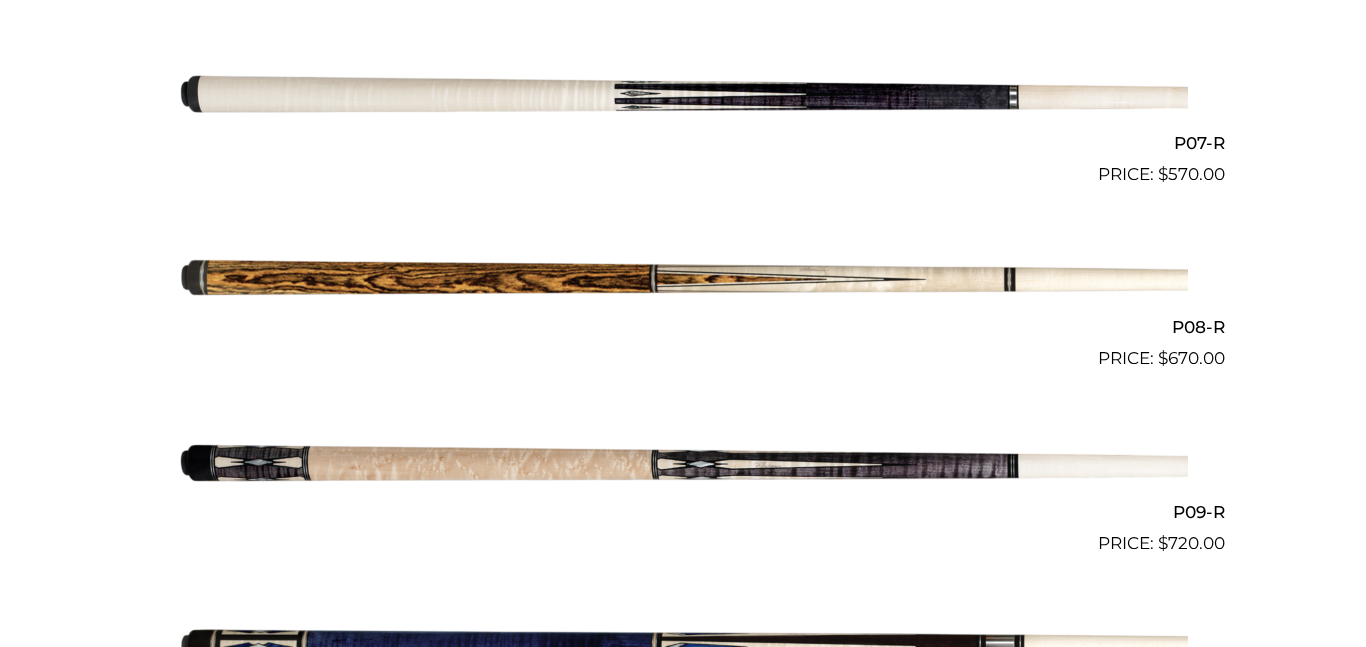 scroll, scrollTop: 0, scrollLeft: 0, axis: both 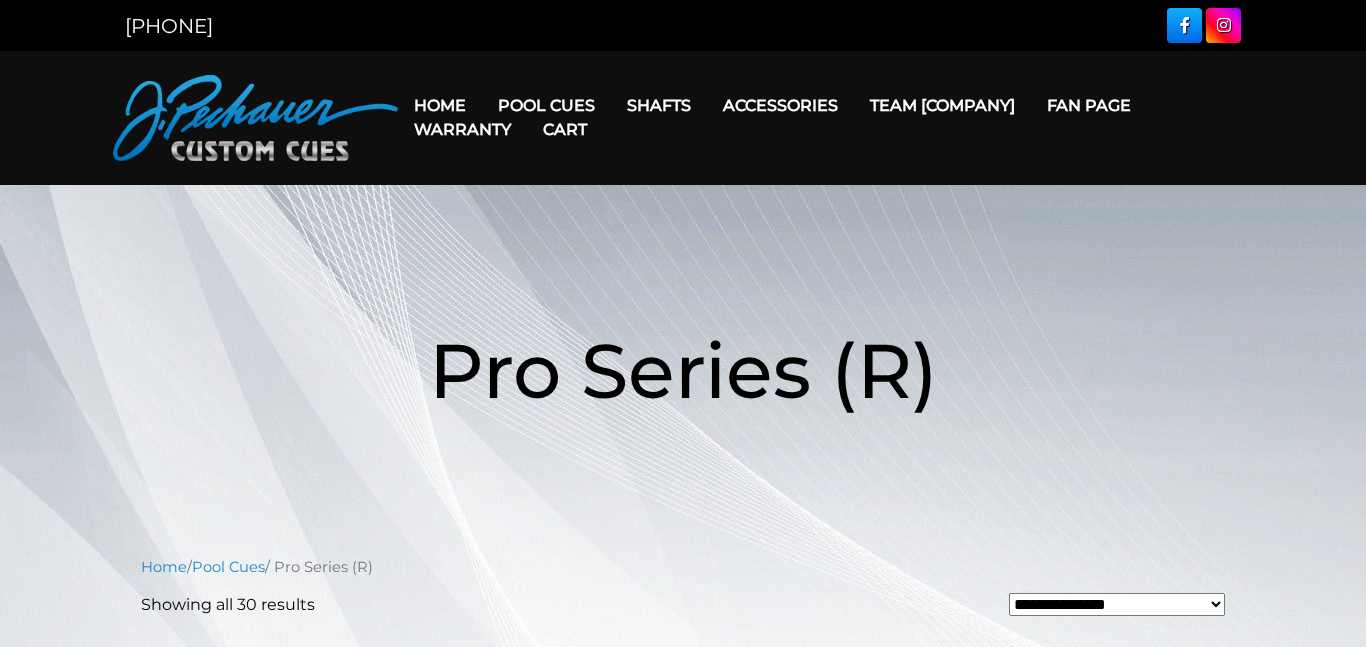 click on "Cart" at bounding box center (565, 129) 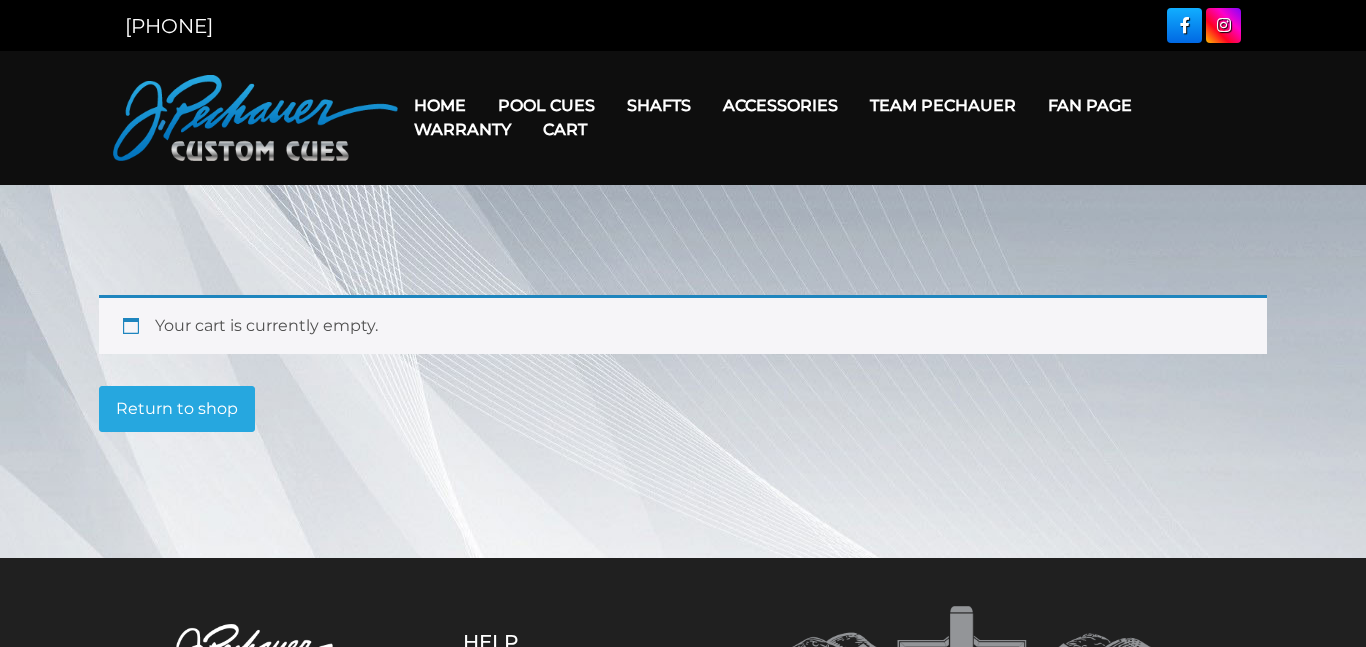 scroll, scrollTop: 0, scrollLeft: 0, axis: both 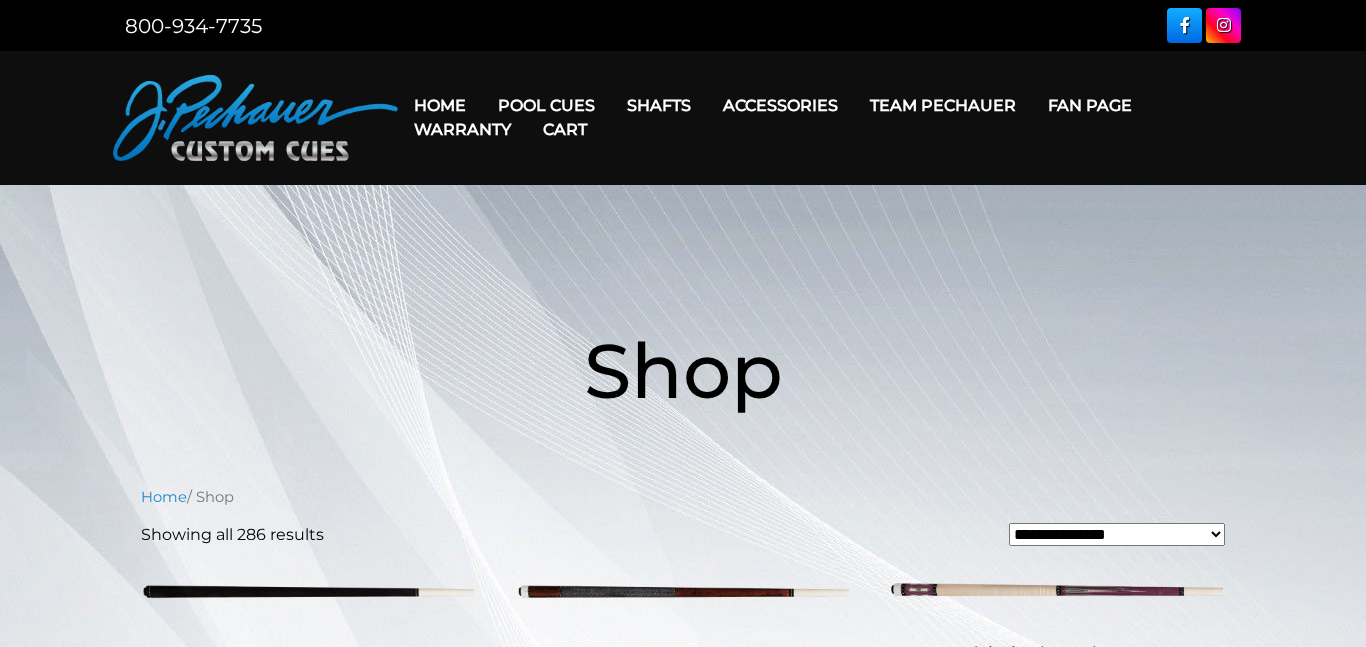 click on "Warranty" at bounding box center [462, 129] 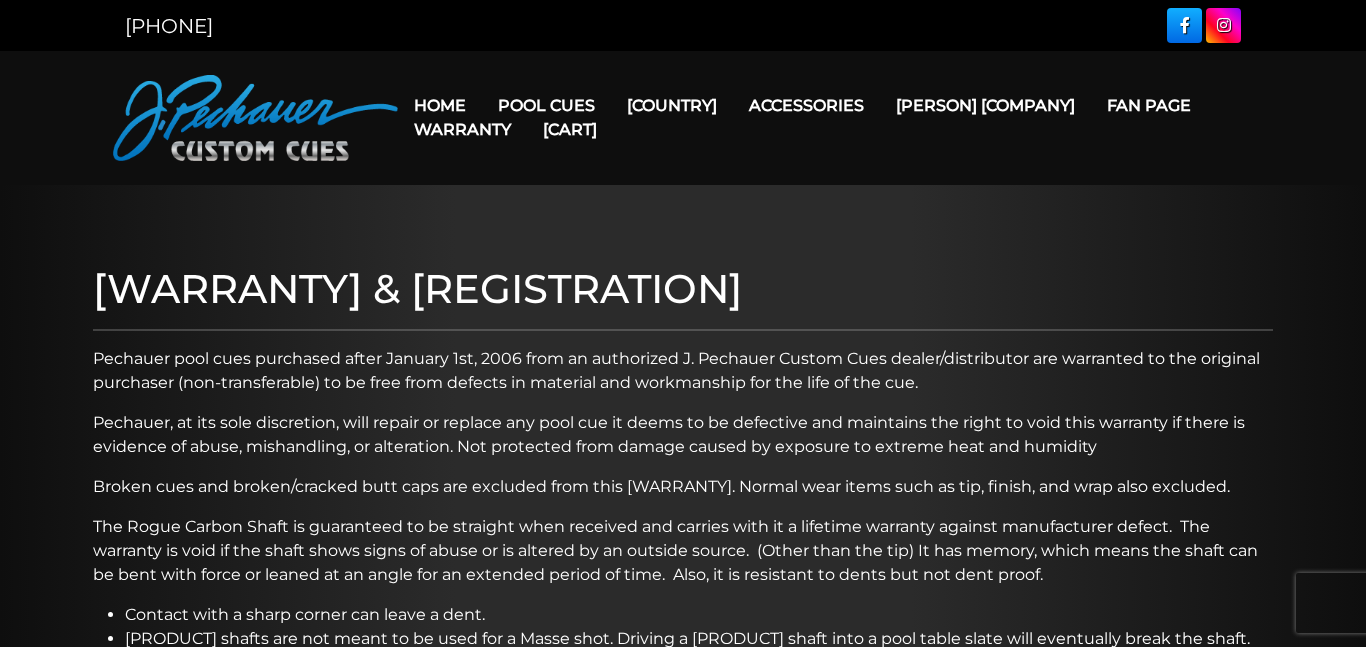 scroll, scrollTop: 0, scrollLeft: 0, axis: both 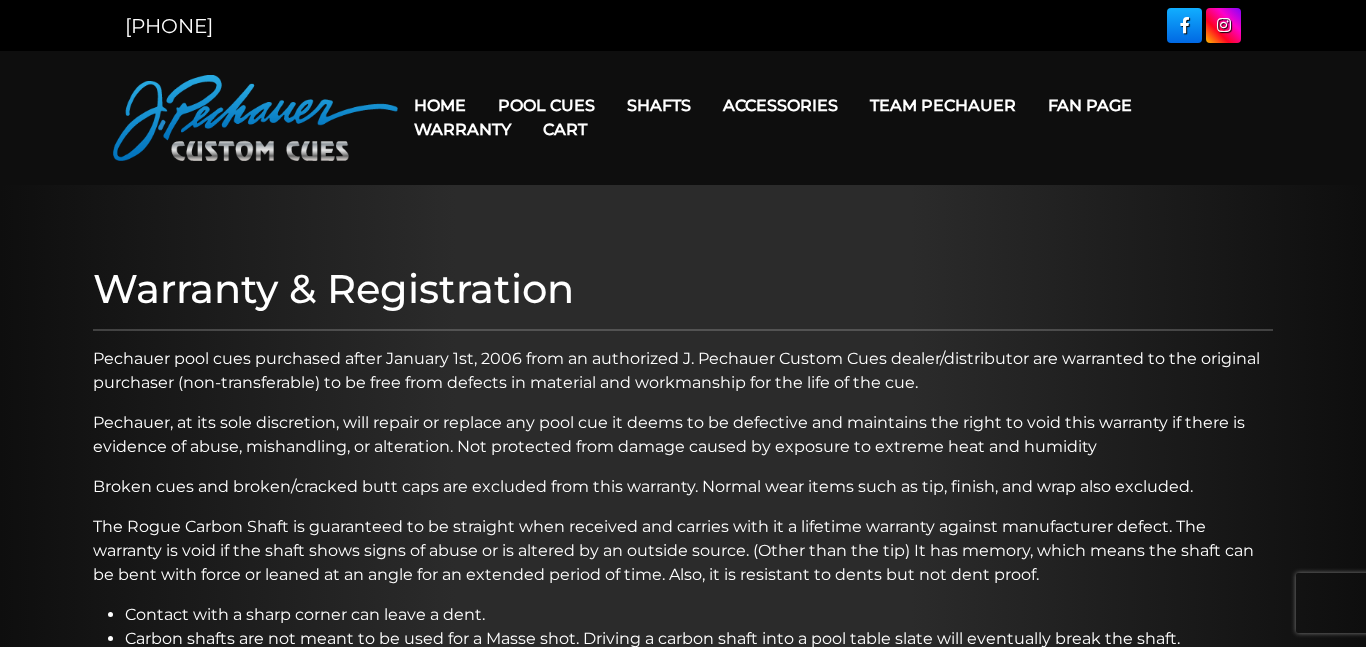 click on "Cart" at bounding box center (565, 129) 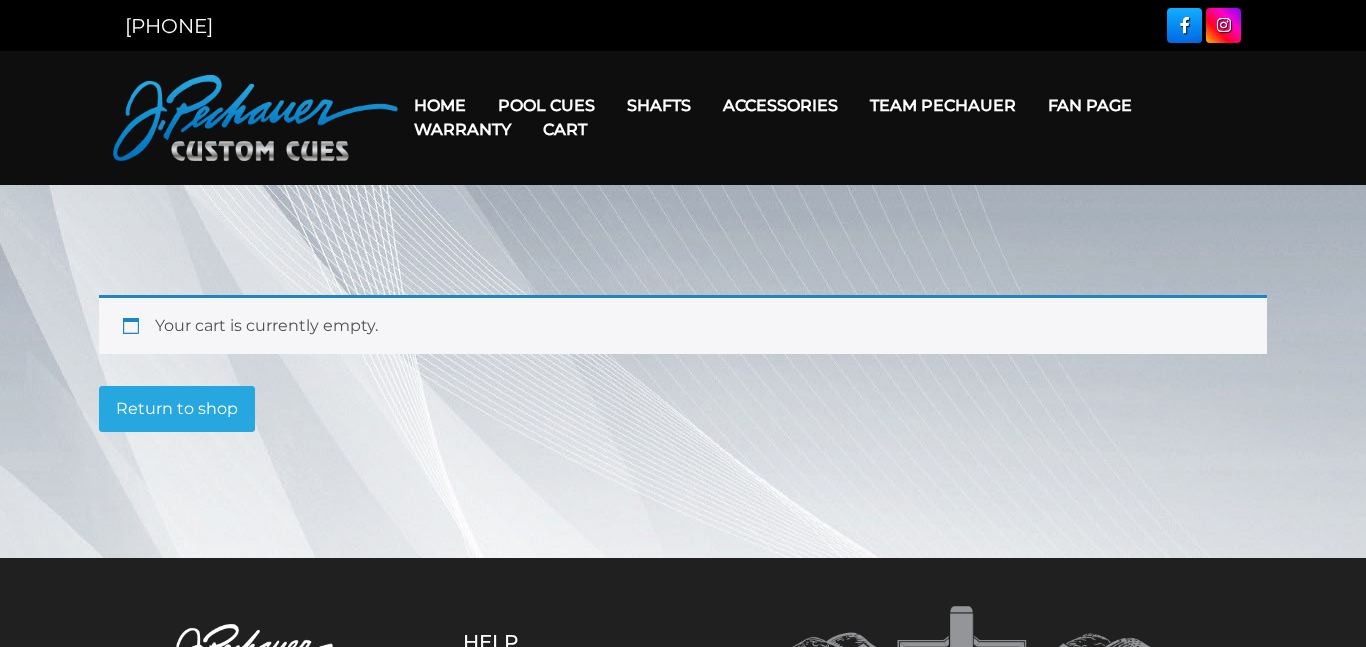 scroll, scrollTop: 0, scrollLeft: 0, axis: both 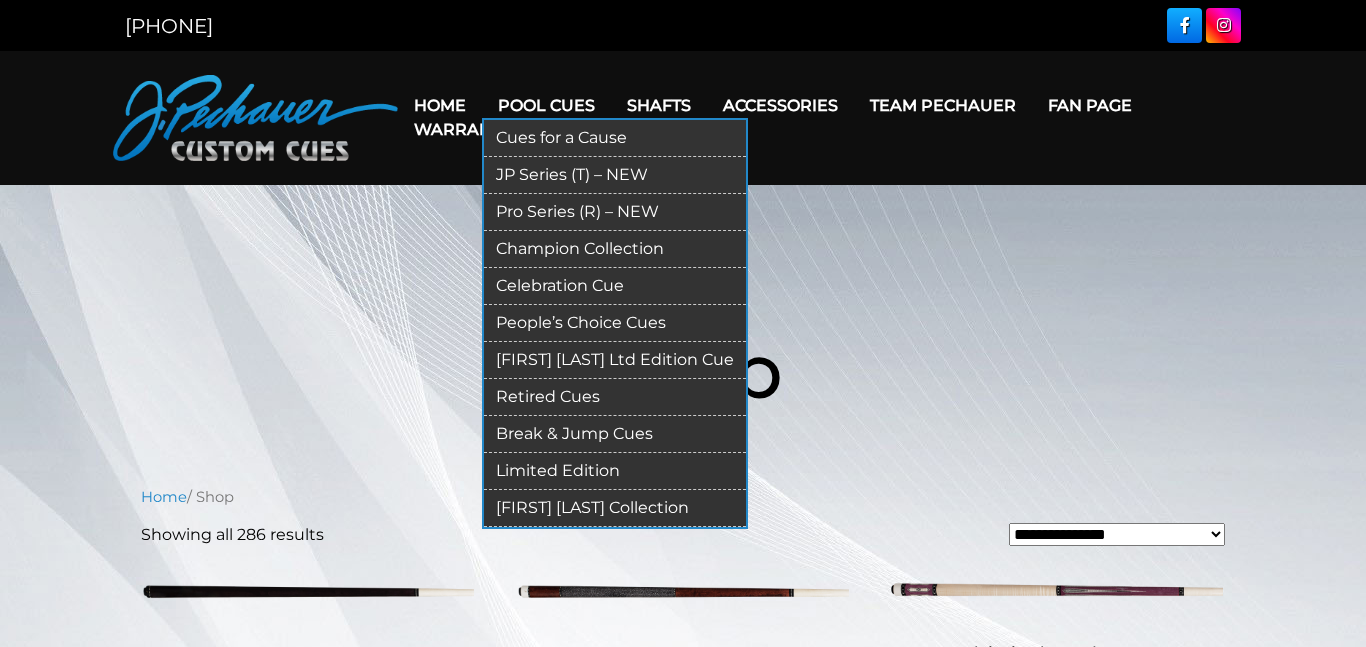 click on "Pool Cues" at bounding box center (546, 105) 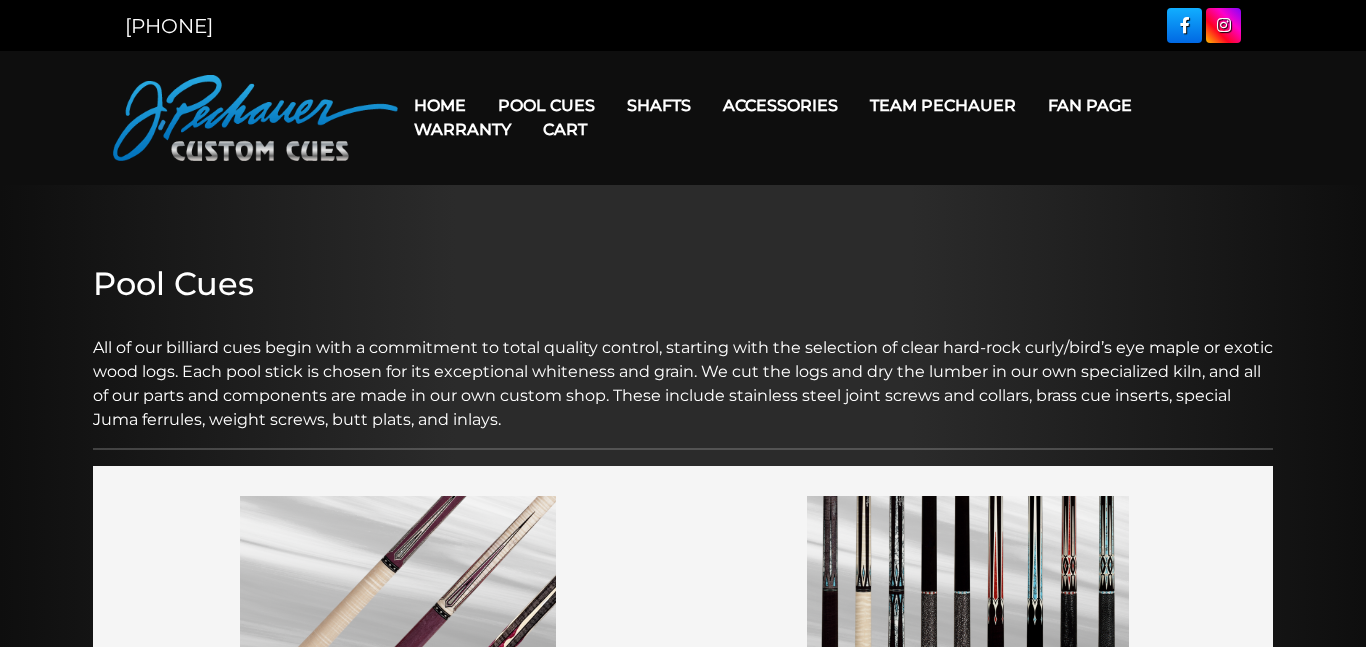 scroll, scrollTop: 0, scrollLeft: 0, axis: both 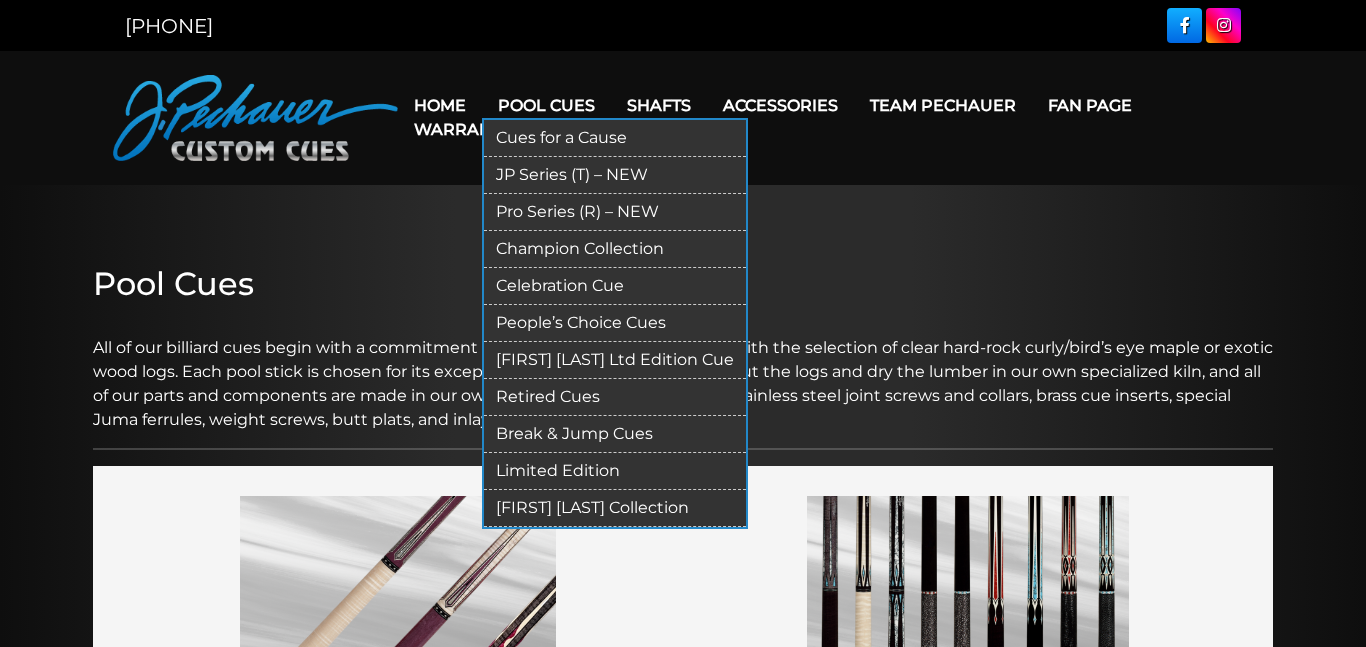 click on "JP Series (T) – NEW" at bounding box center [615, 175] 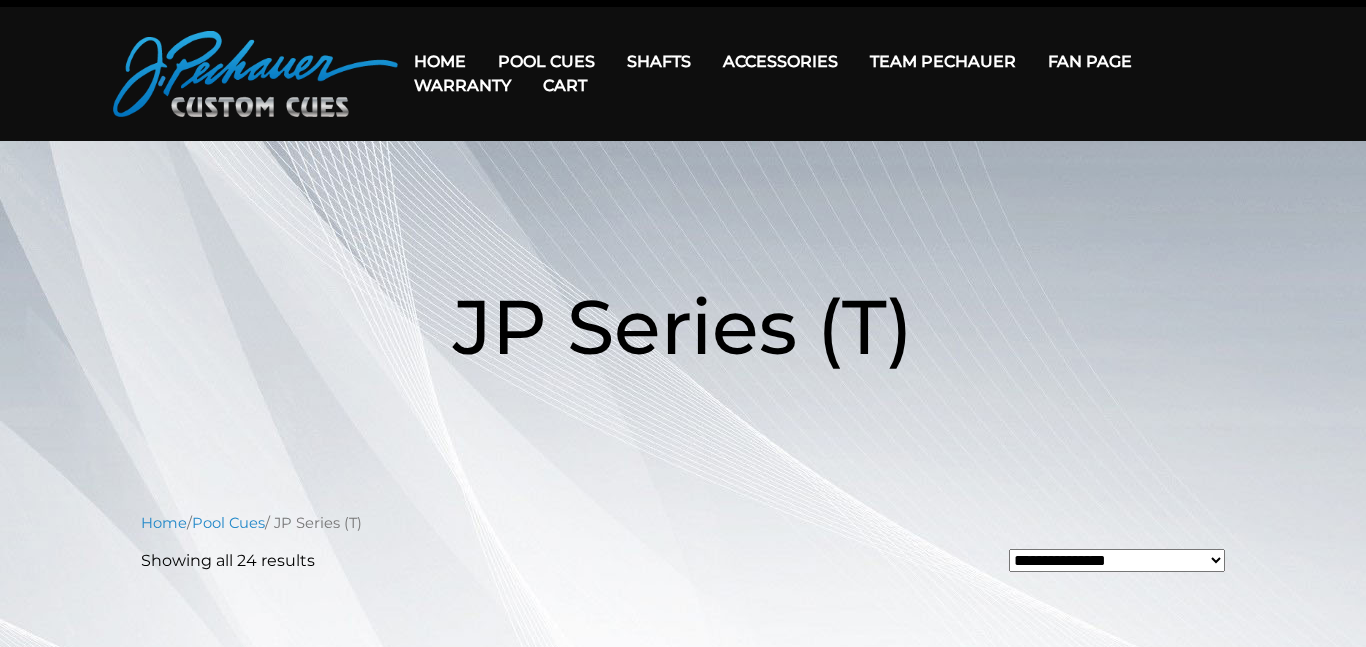 scroll, scrollTop: 0, scrollLeft: 0, axis: both 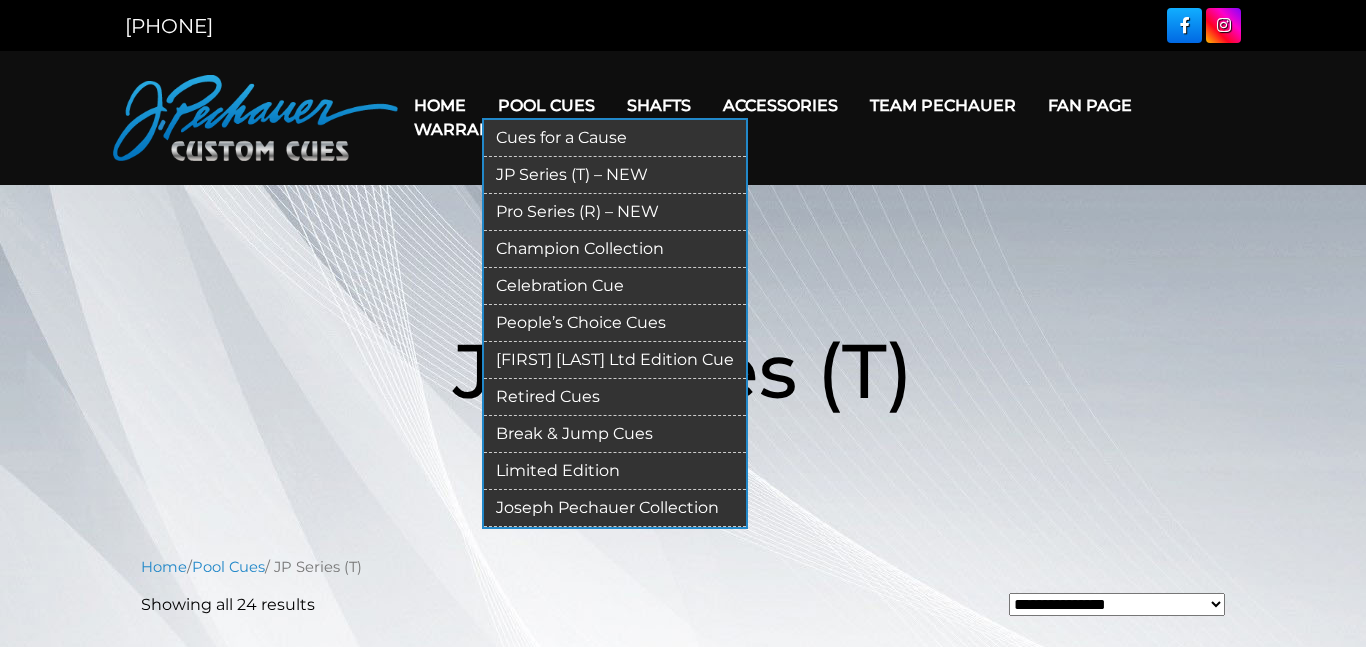 click on "Pool Cues" at bounding box center (546, 105) 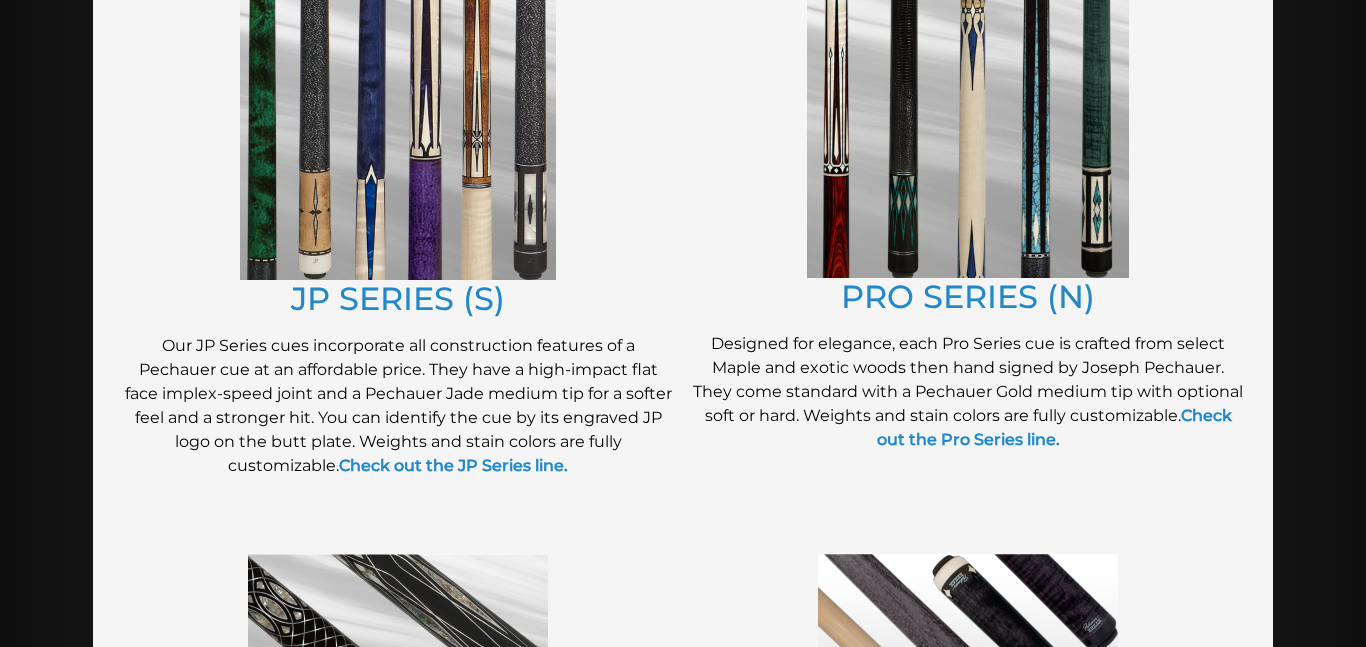 scroll, scrollTop: 1099, scrollLeft: 0, axis: vertical 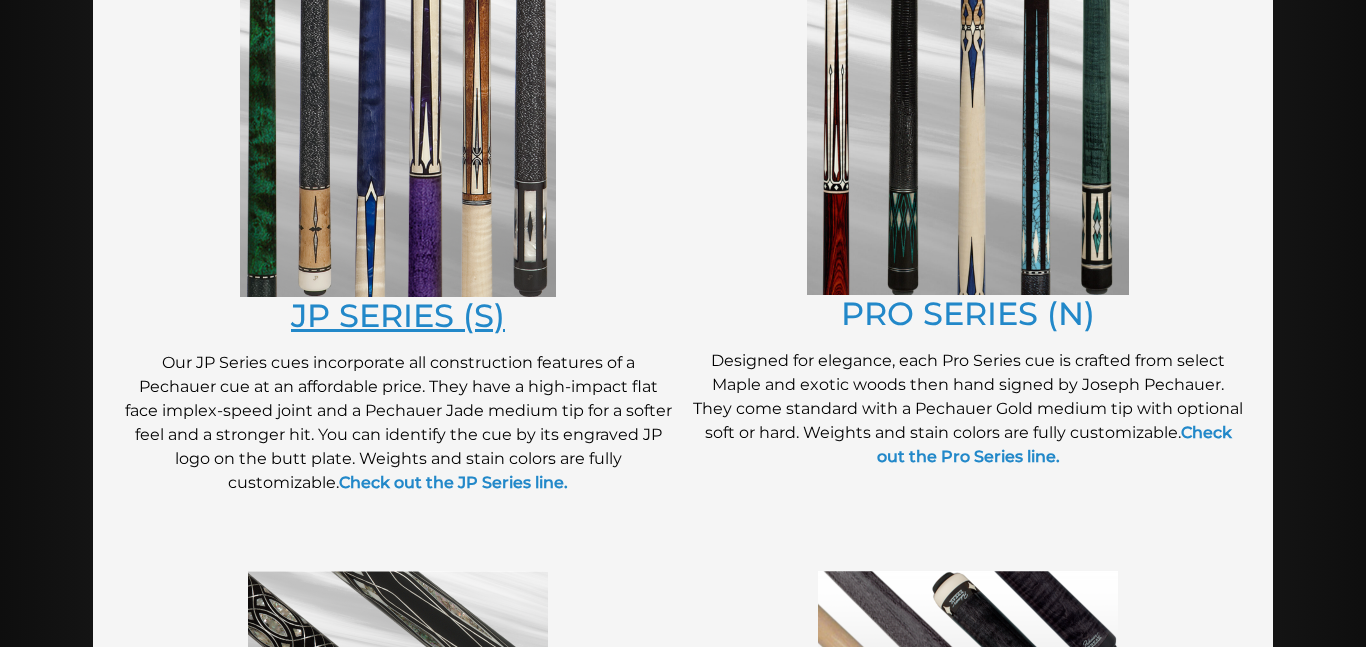click on "JP SERIES (S)" at bounding box center [398, 315] 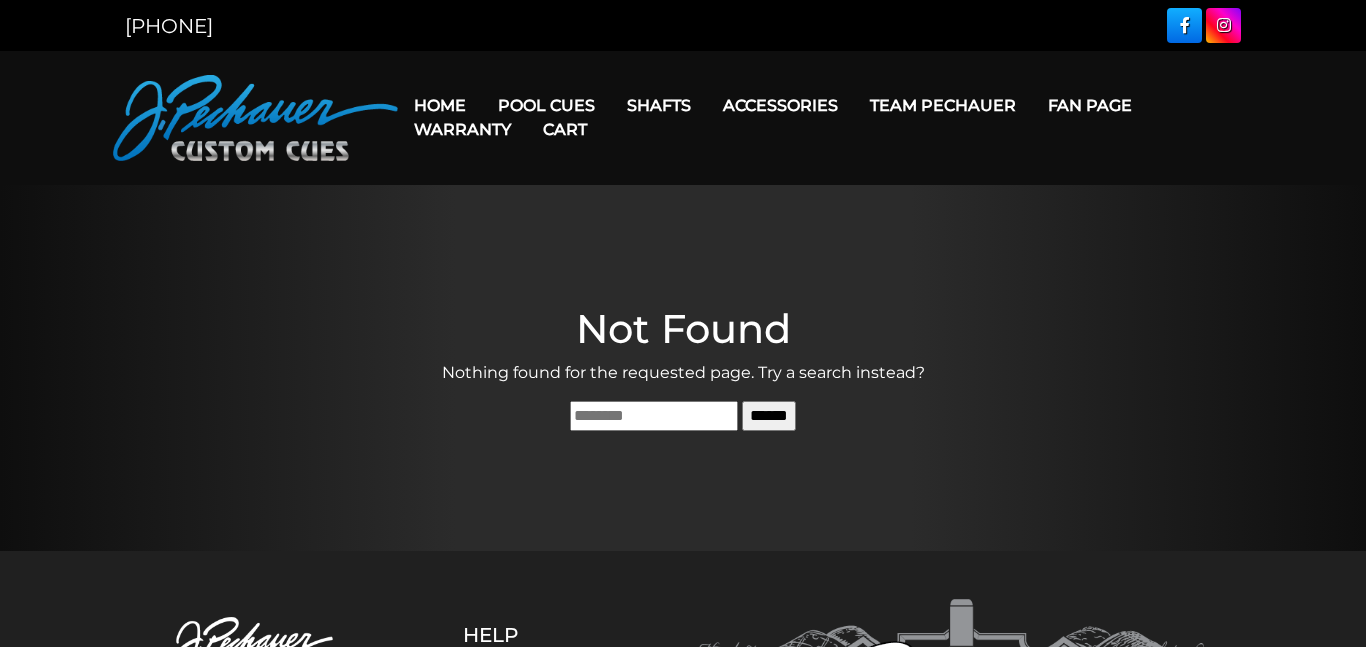 scroll, scrollTop: 0, scrollLeft: 0, axis: both 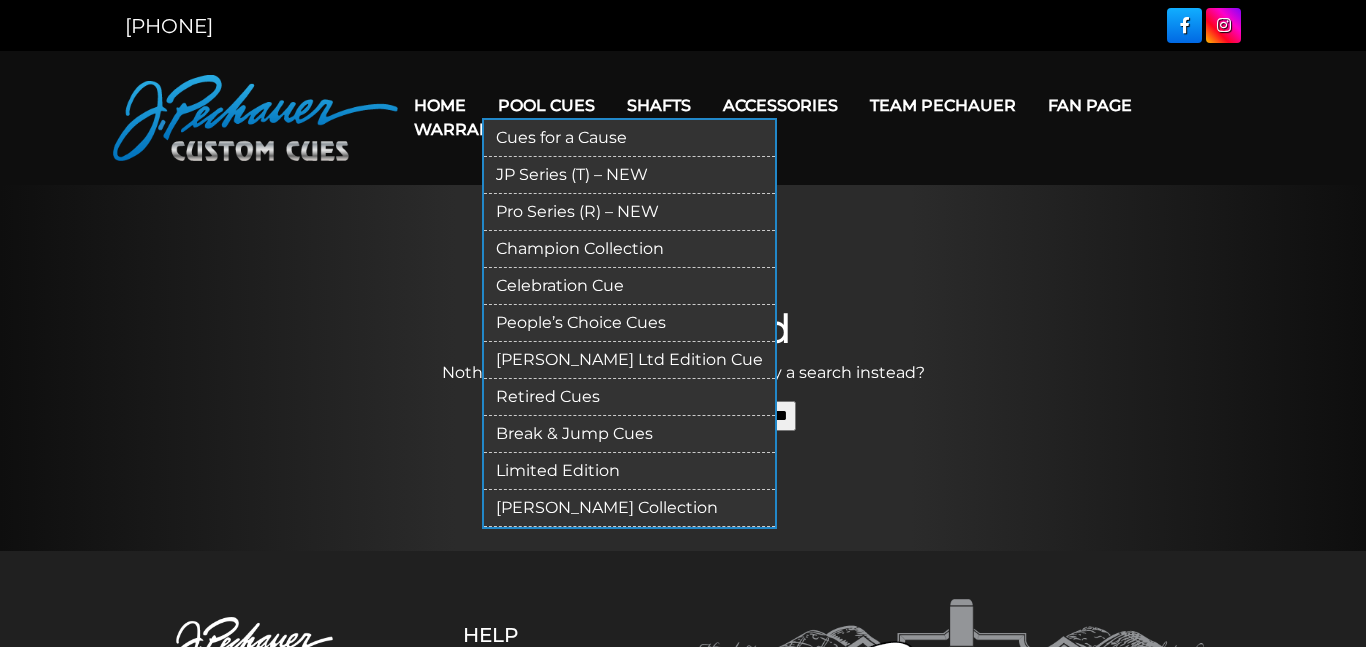 click on "Pool Cues" at bounding box center [546, 105] 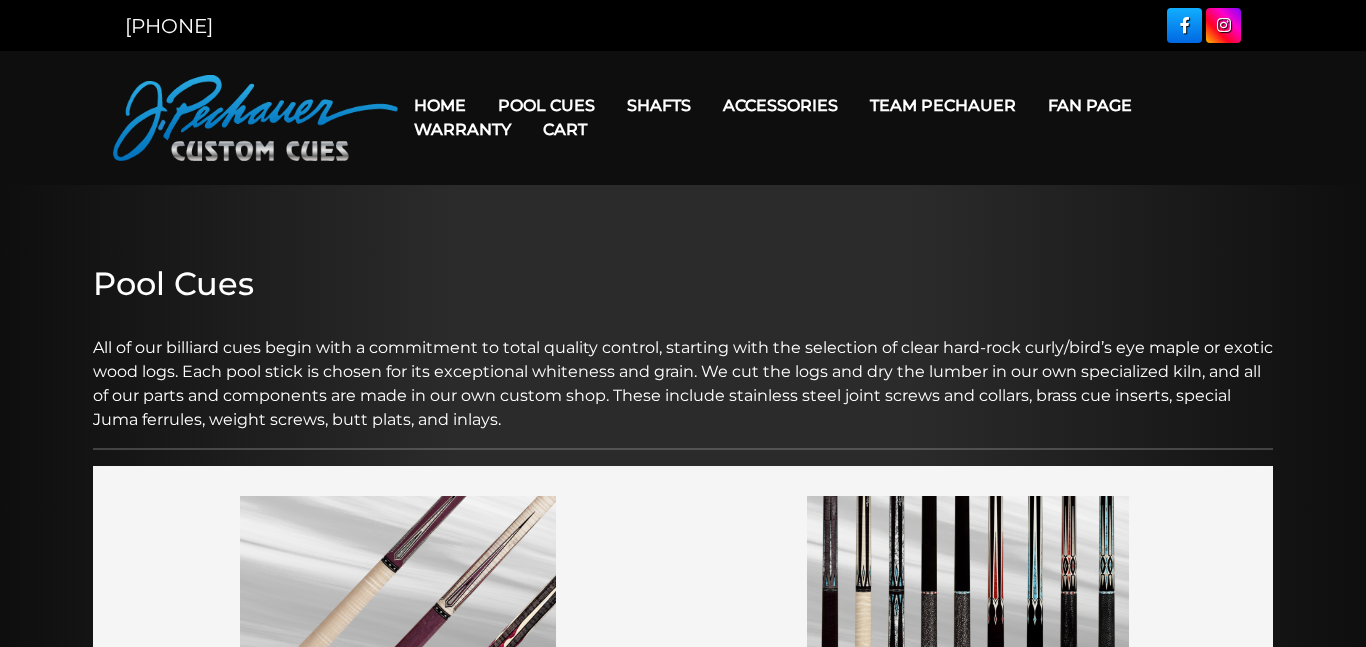 scroll, scrollTop: 0, scrollLeft: 0, axis: both 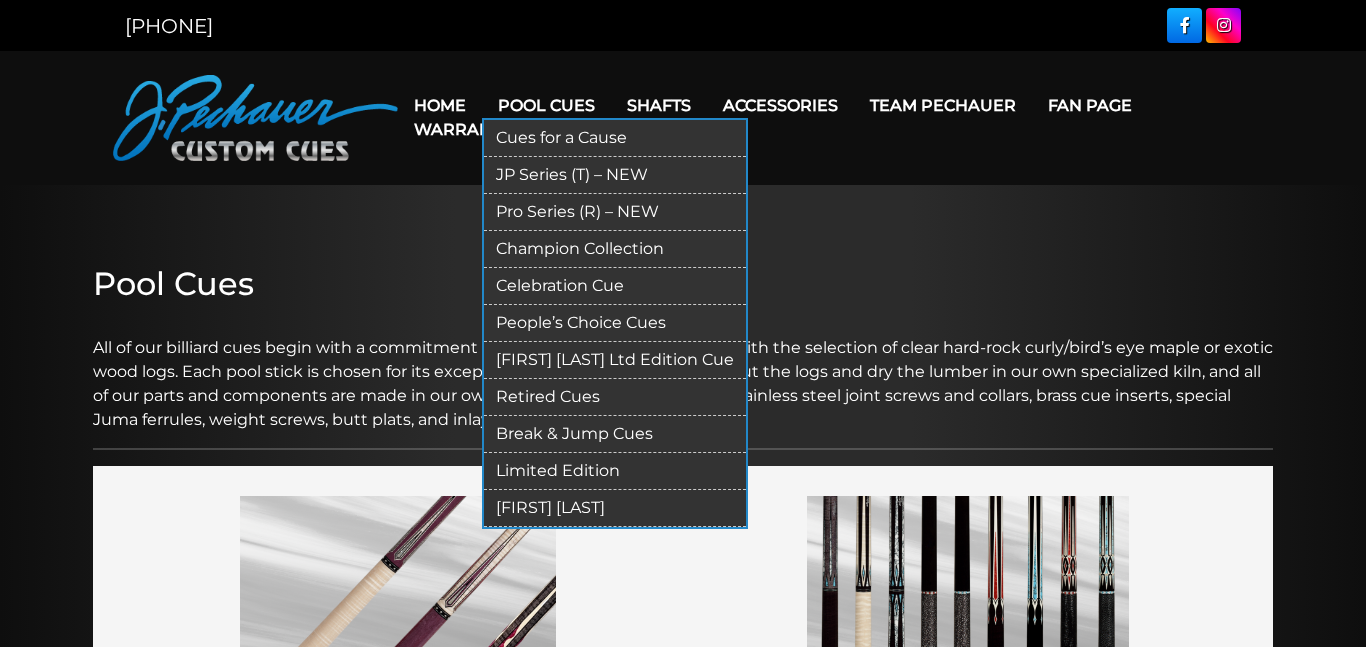 click on "JP Series (T) – NEW" at bounding box center [615, 175] 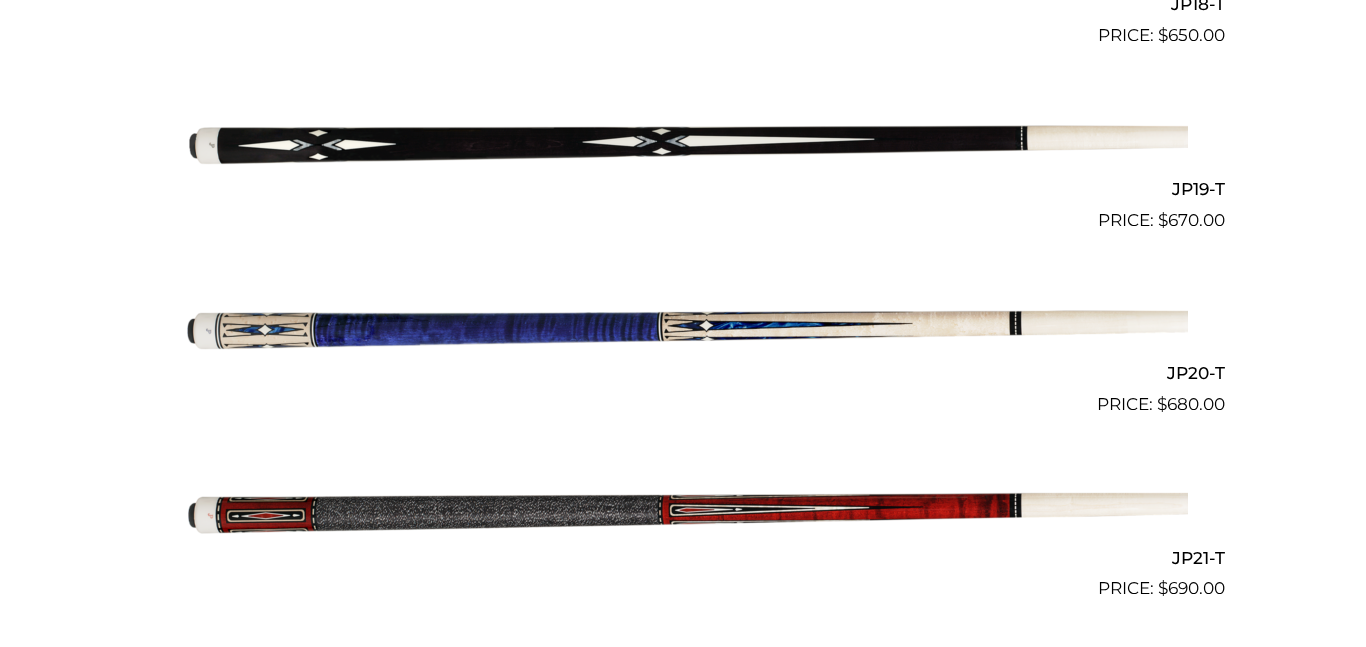 scroll, scrollTop: 3893, scrollLeft: 0, axis: vertical 